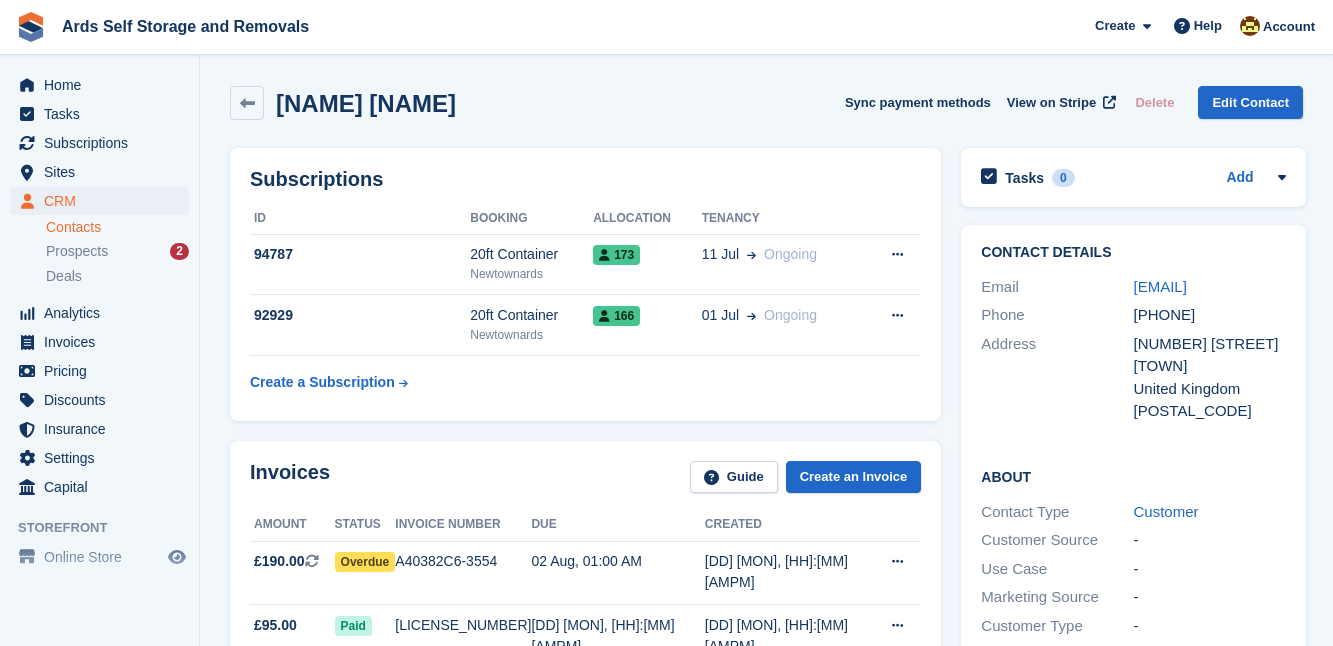 scroll, scrollTop: 836, scrollLeft: 0, axis: vertical 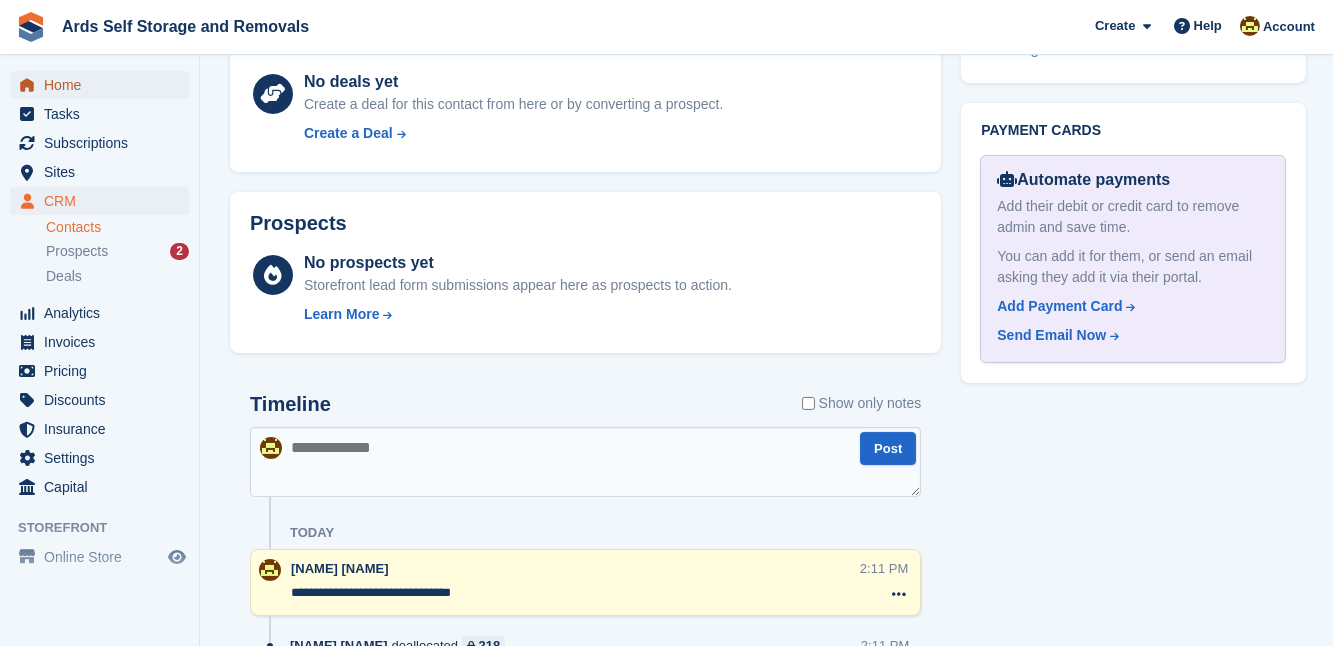 click on "Home" at bounding box center [104, 85] 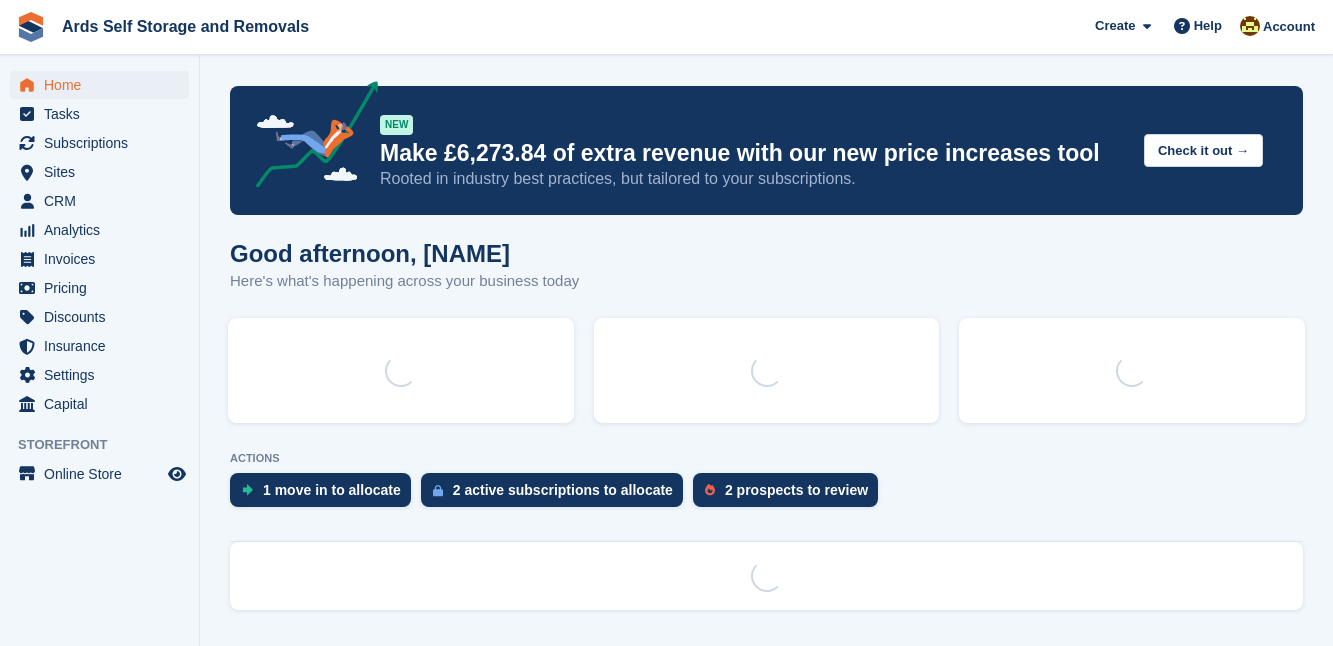 scroll, scrollTop: 0, scrollLeft: 0, axis: both 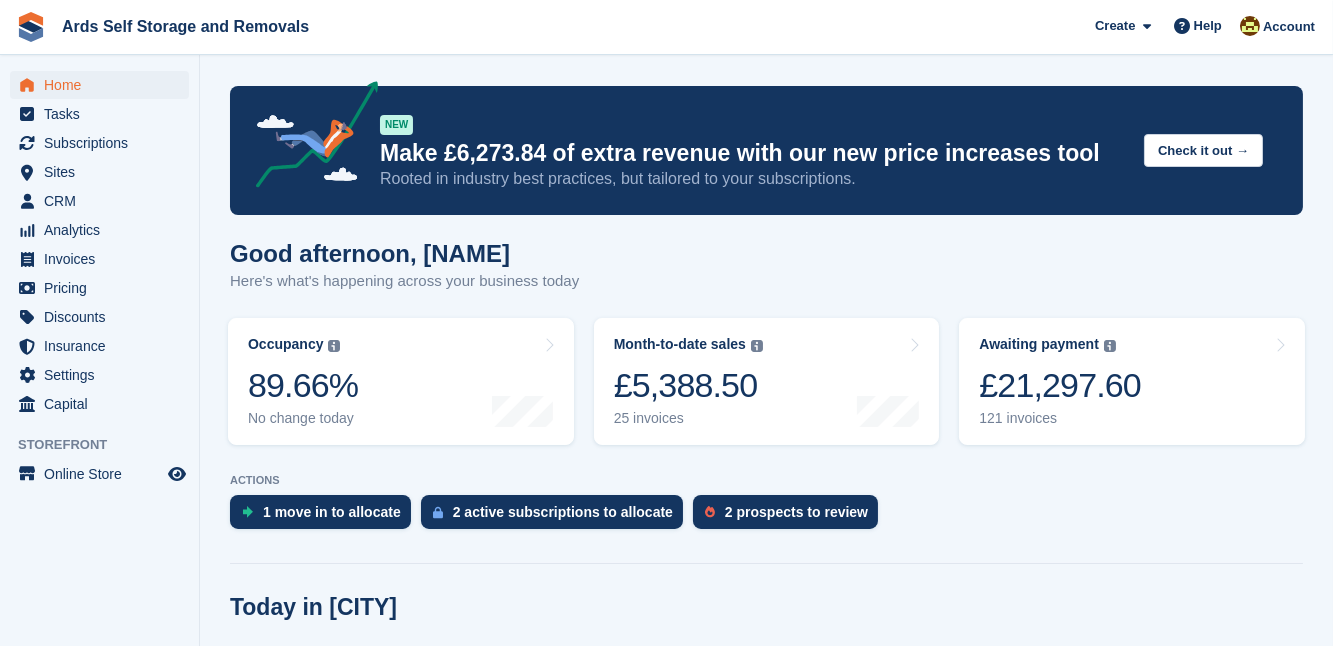 click on "Occupancy
The percentage of all currently allocated units in terms of area. Includes units with occupied, repo or overlocked status. Trendline shows changes across last 30 days.
89.66%
No change today" at bounding box center [401, 381] 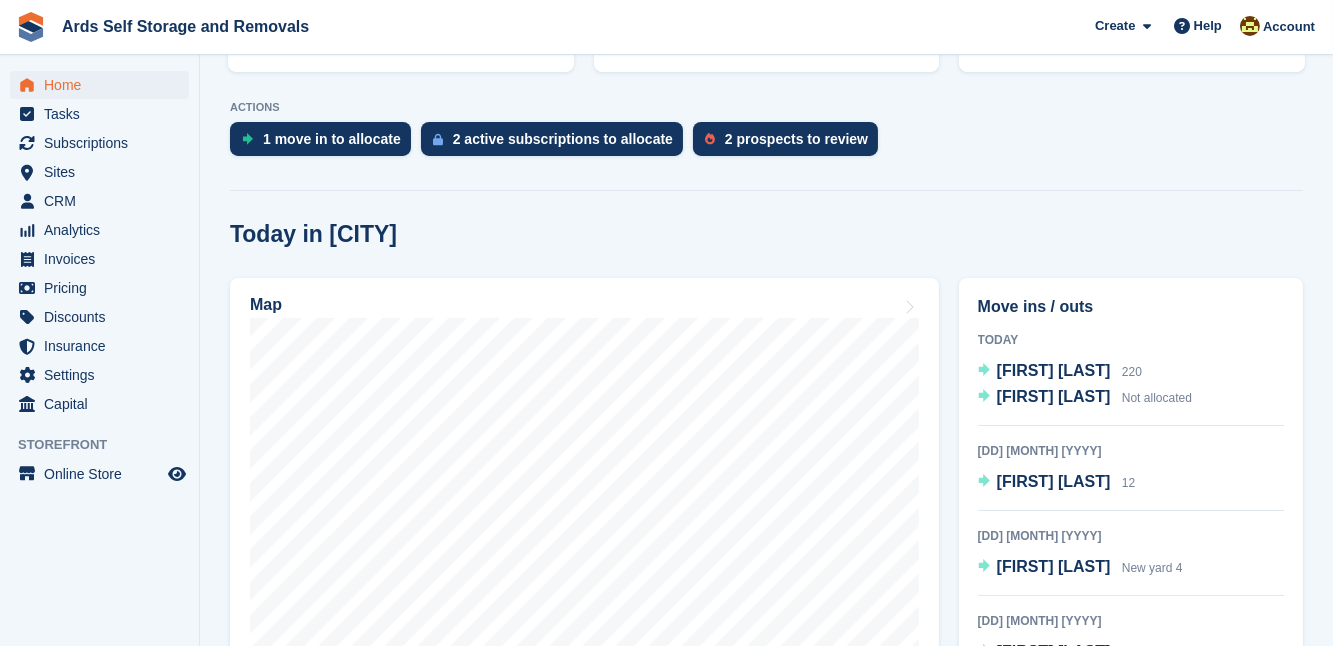scroll, scrollTop: 400, scrollLeft: 0, axis: vertical 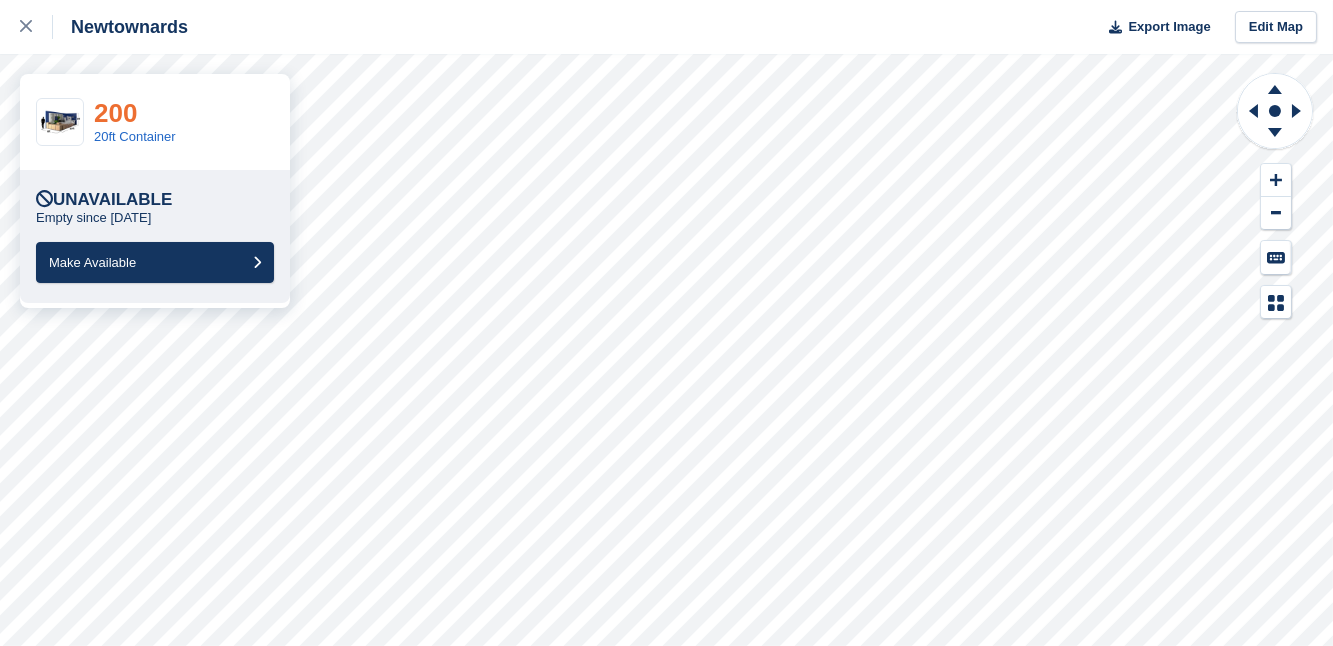click on "200" at bounding box center [115, 113] 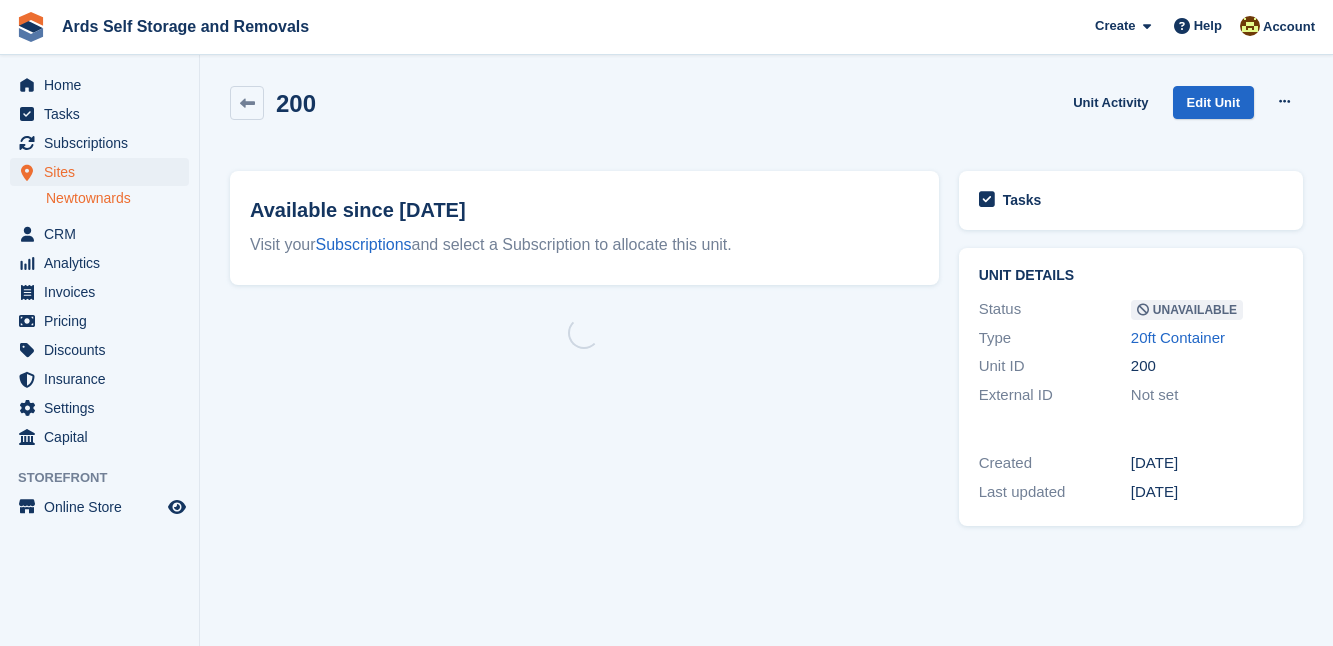 scroll, scrollTop: 0, scrollLeft: 0, axis: both 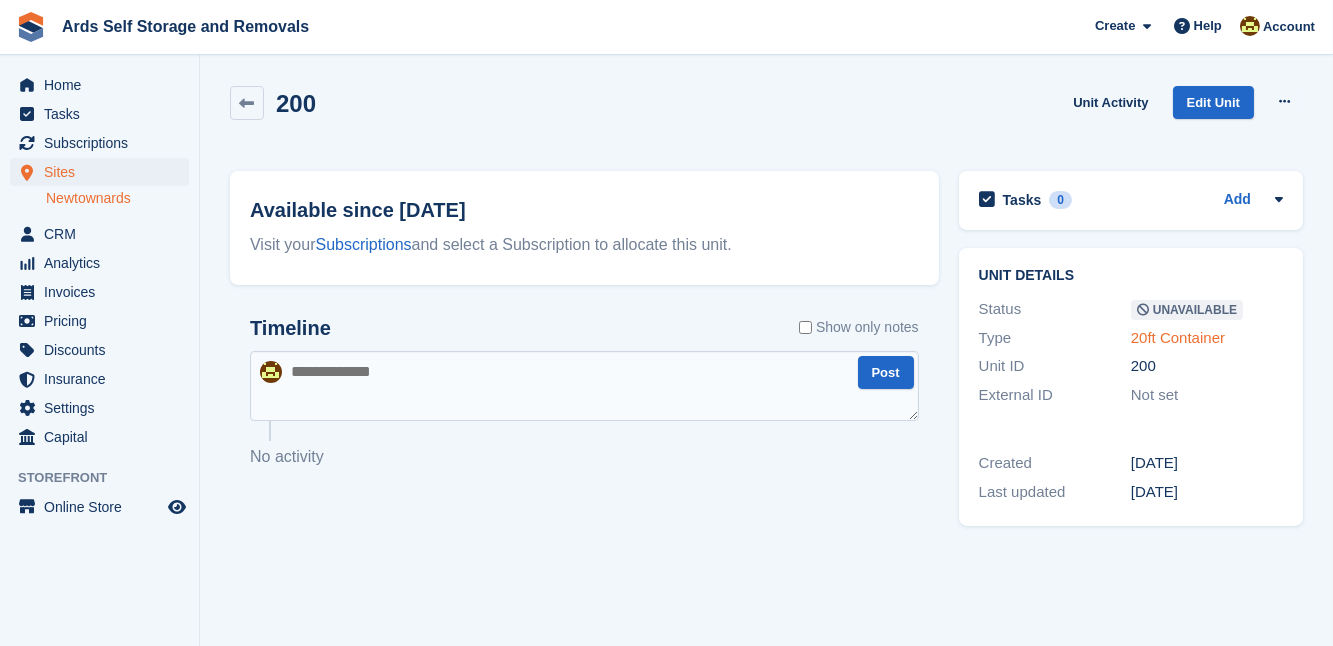 click on "20ft Container" at bounding box center [1178, 337] 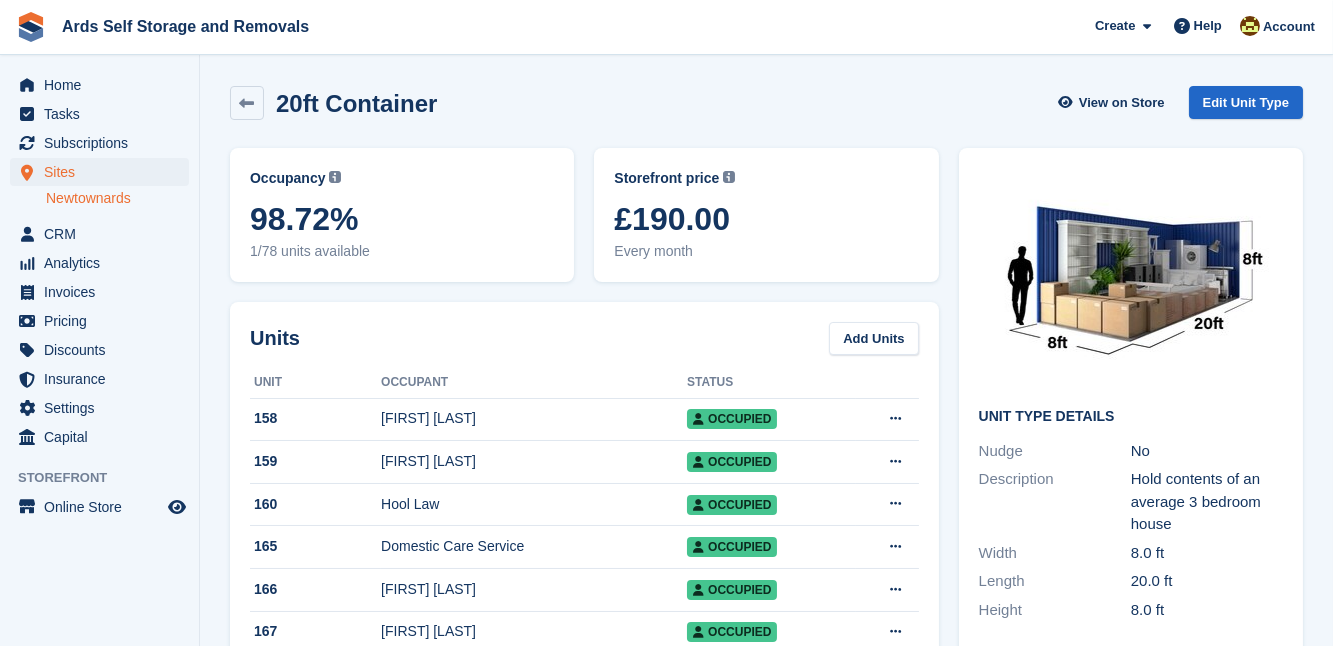 click at bounding box center [1131, 280] 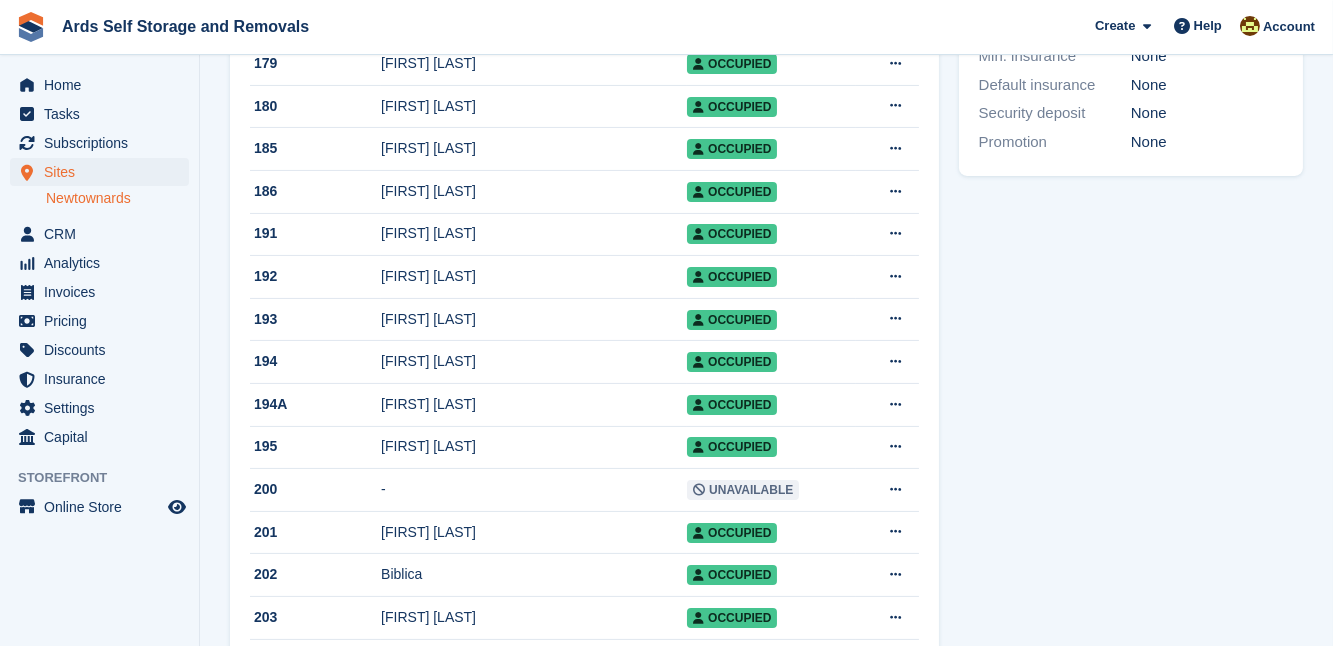 scroll, scrollTop: 836, scrollLeft: 0, axis: vertical 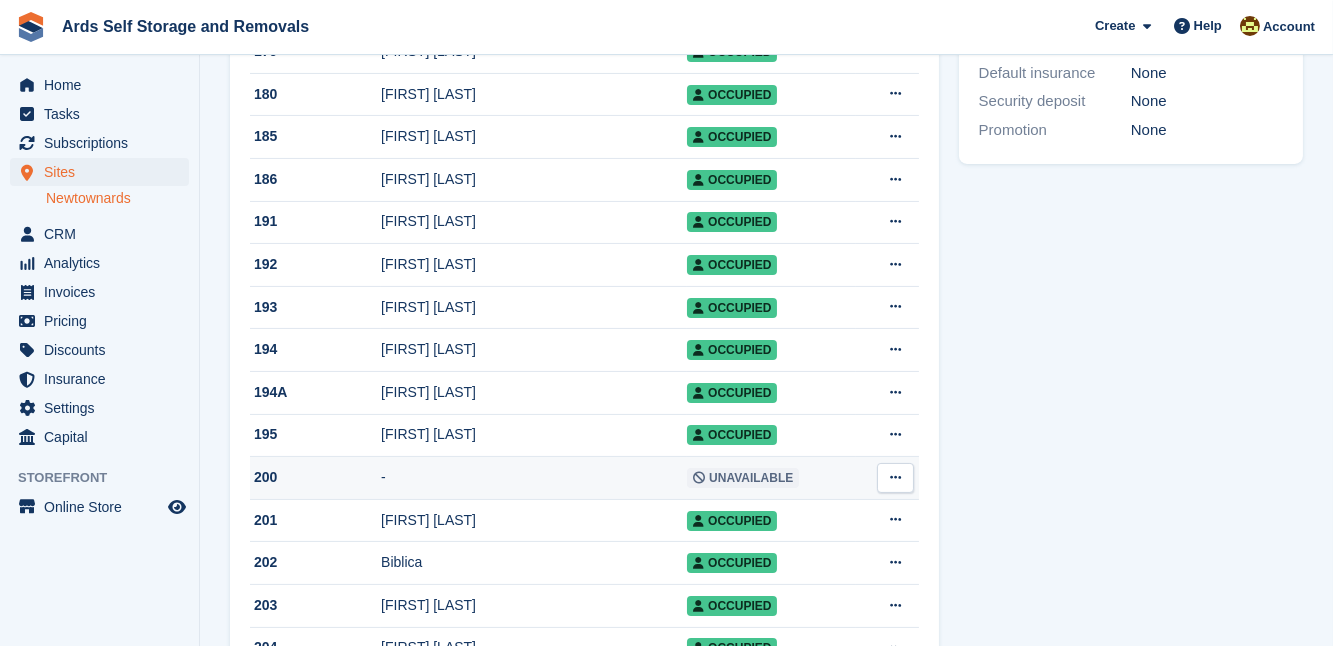 click at bounding box center [895, 477] 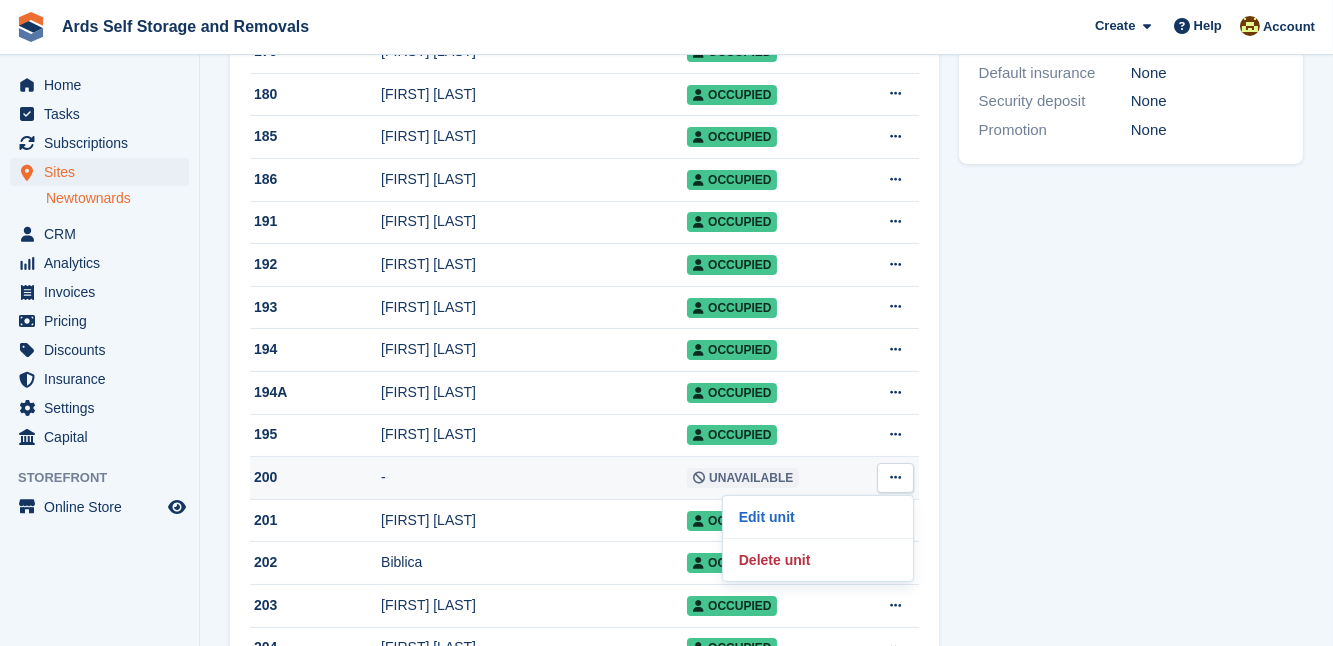 click on "200" at bounding box center (315, 477) 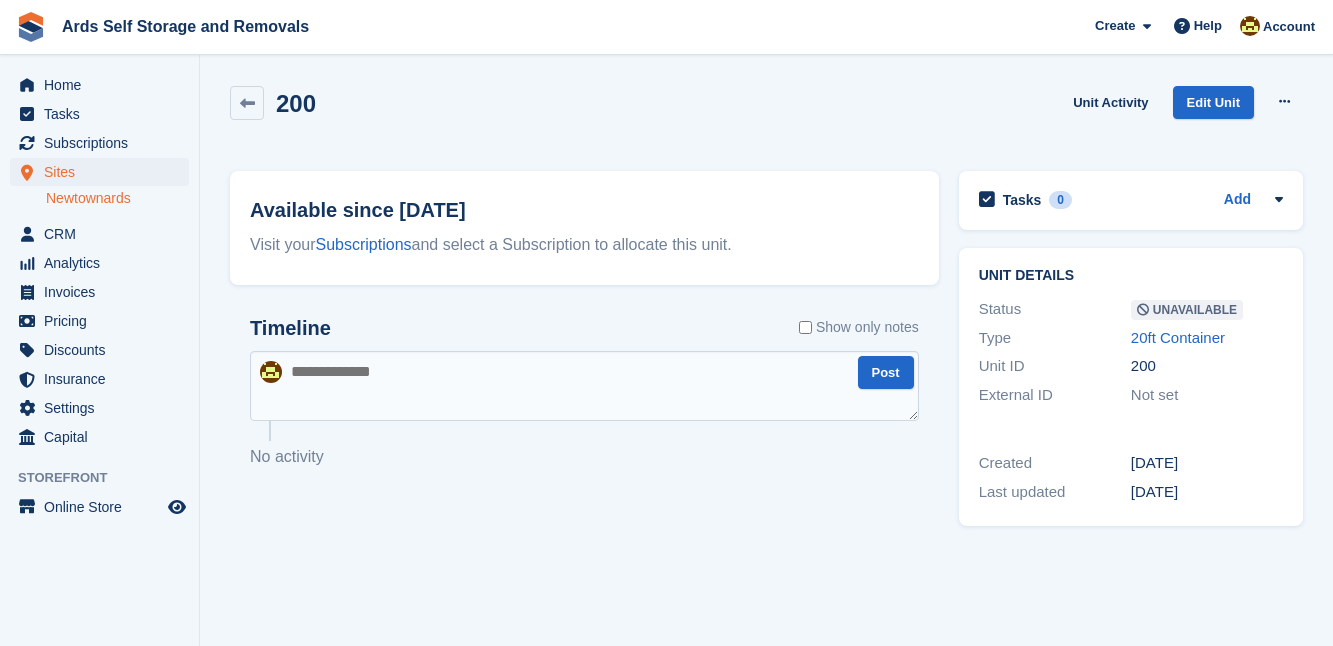 scroll, scrollTop: 0, scrollLeft: 0, axis: both 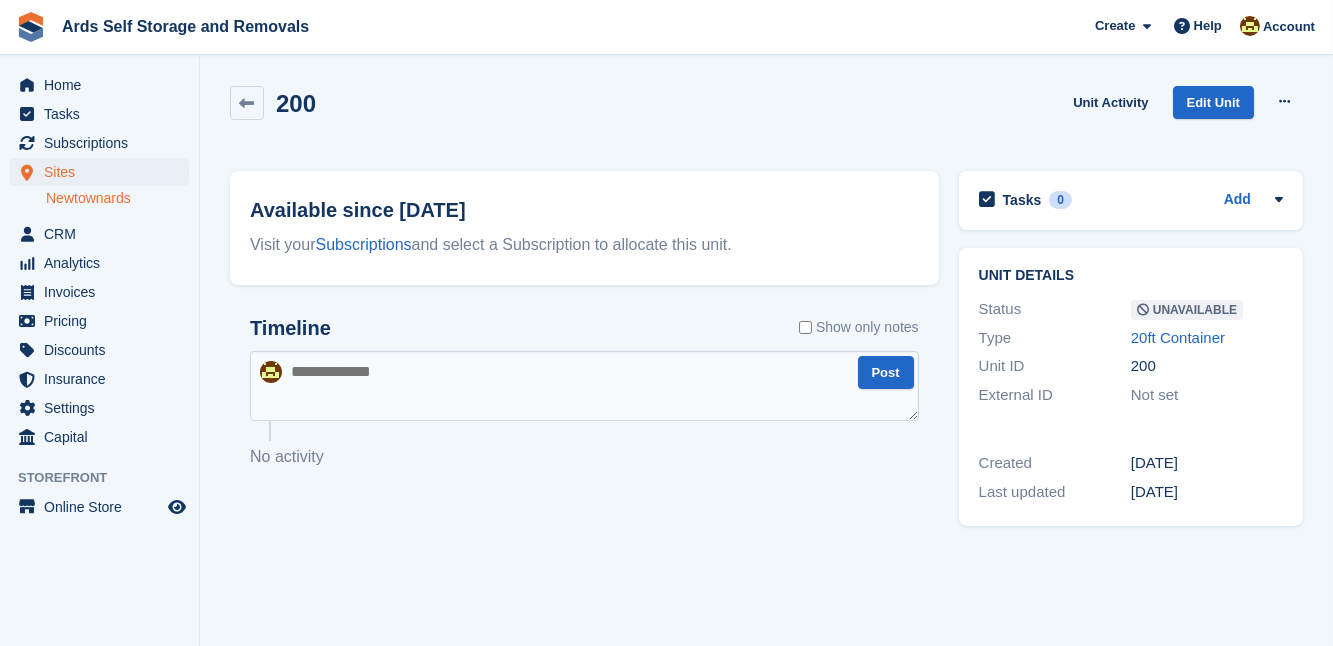 click on "Available since  [DATE]
Visit your  Subscriptions  and select a Subscription to allocate this unit.
Timeline
Show only notes
Post
No activity" at bounding box center [584, 347] 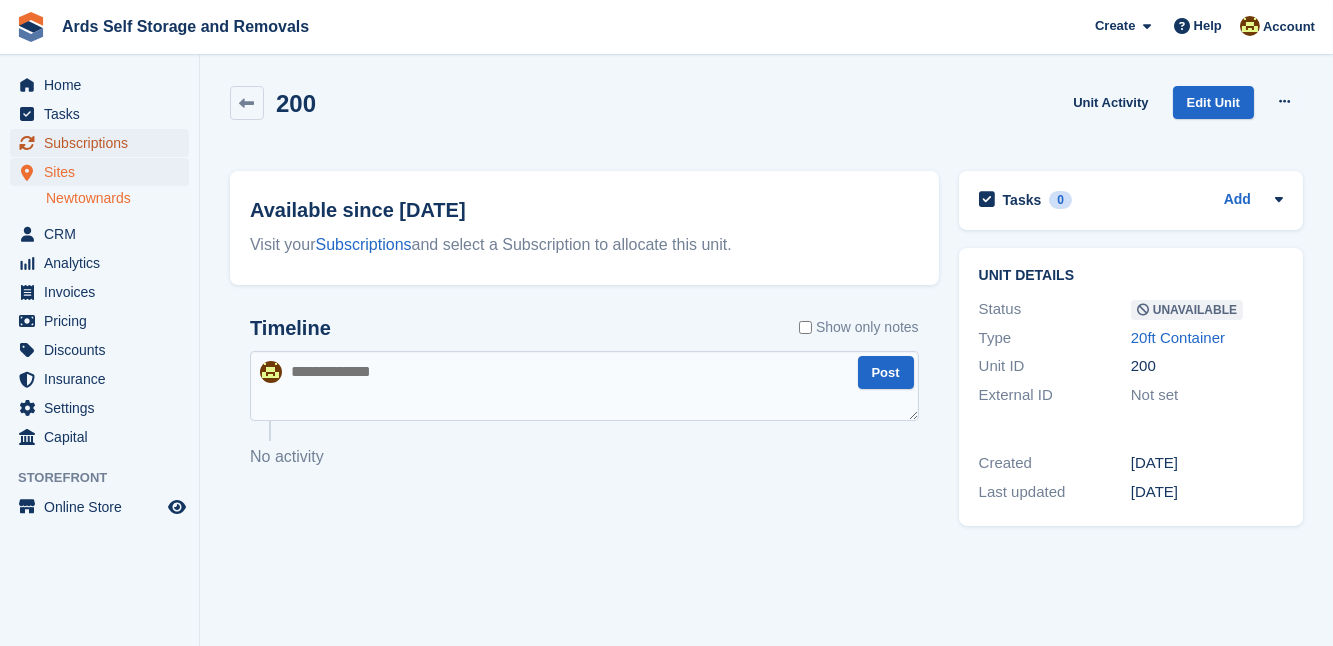click on "Subscriptions" at bounding box center [104, 143] 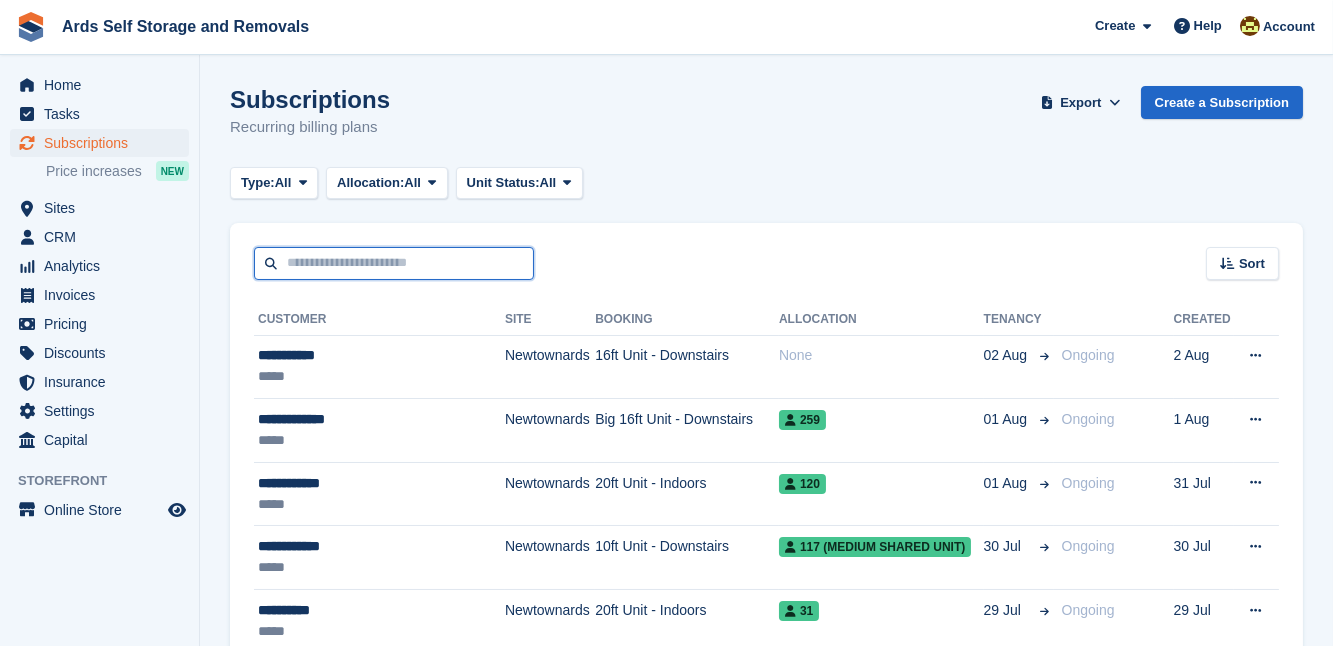 click at bounding box center [394, 263] 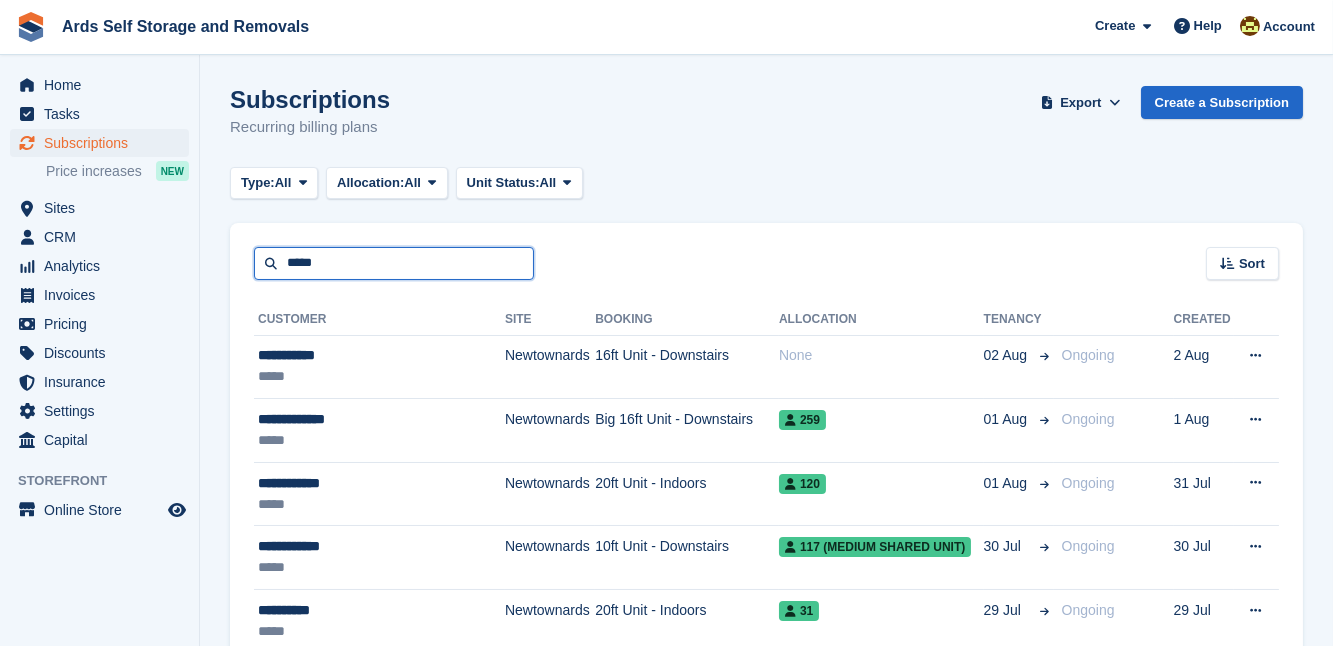 type on "*****" 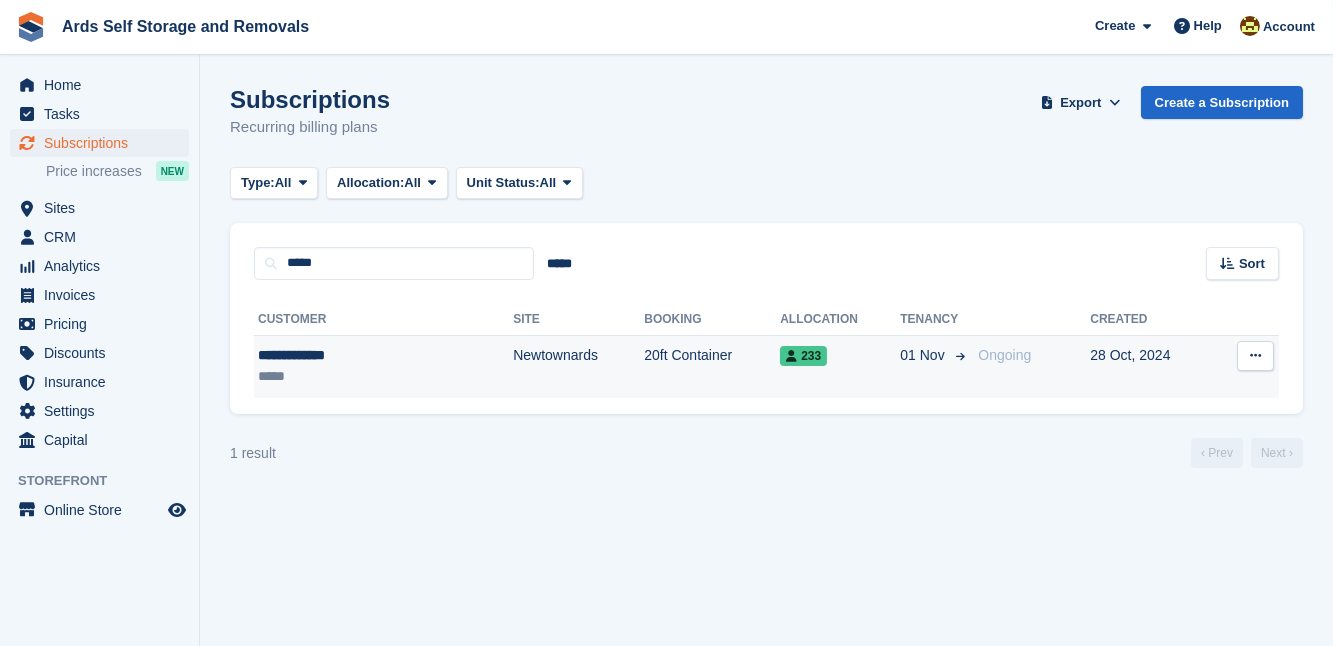 drag, startPoint x: 496, startPoint y: 351, endPoint x: 899, endPoint y: 353, distance: 403.00497 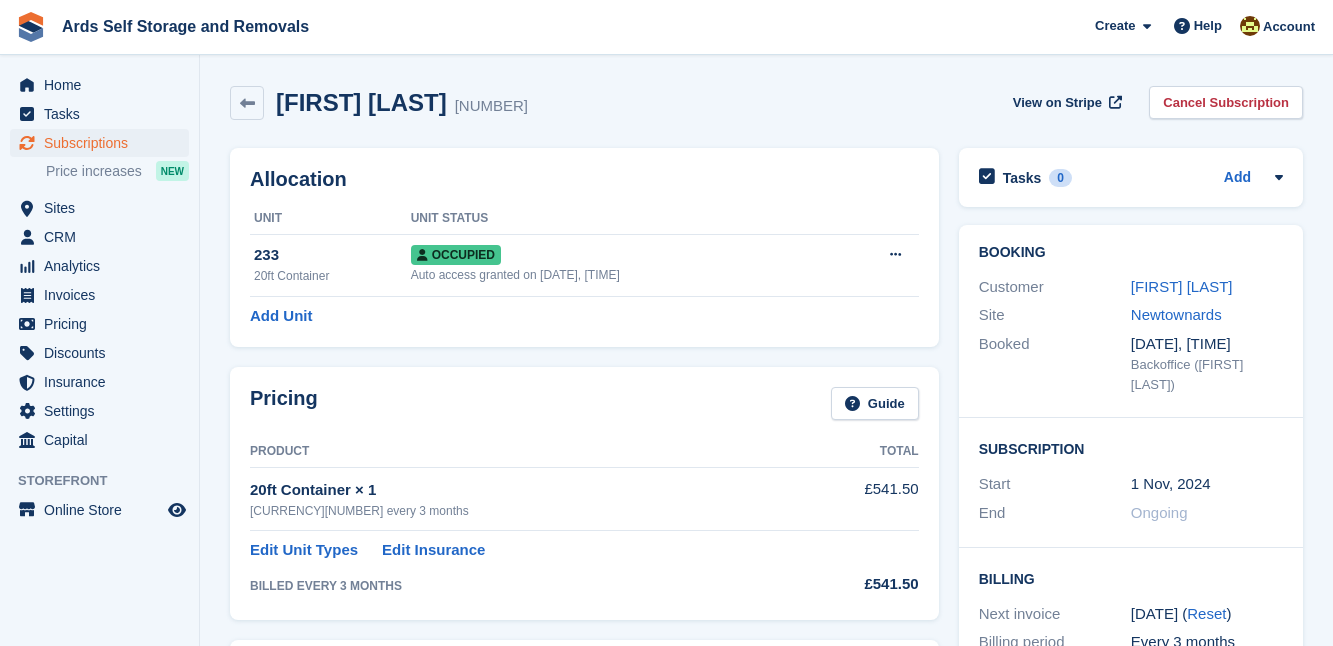 scroll, scrollTop: 0, scrollLeft: 0, axis: both 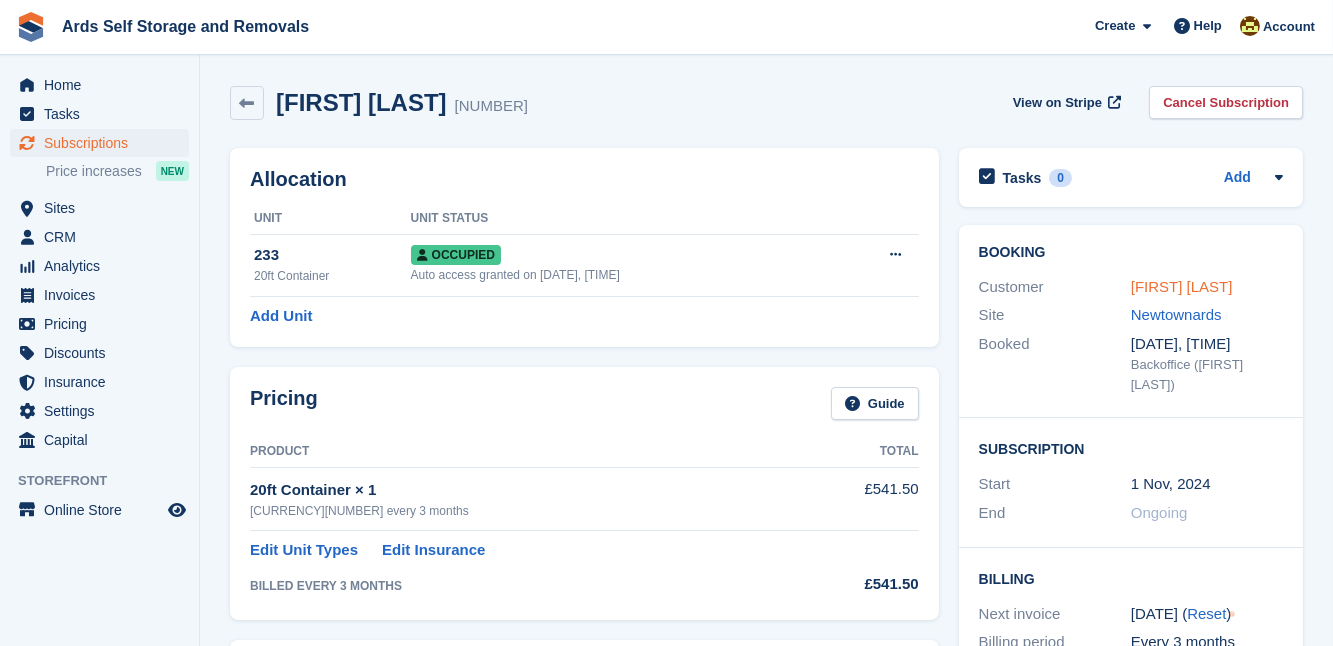 click on "[FIRST] [LAST]" at bounding box center (1182, 286) 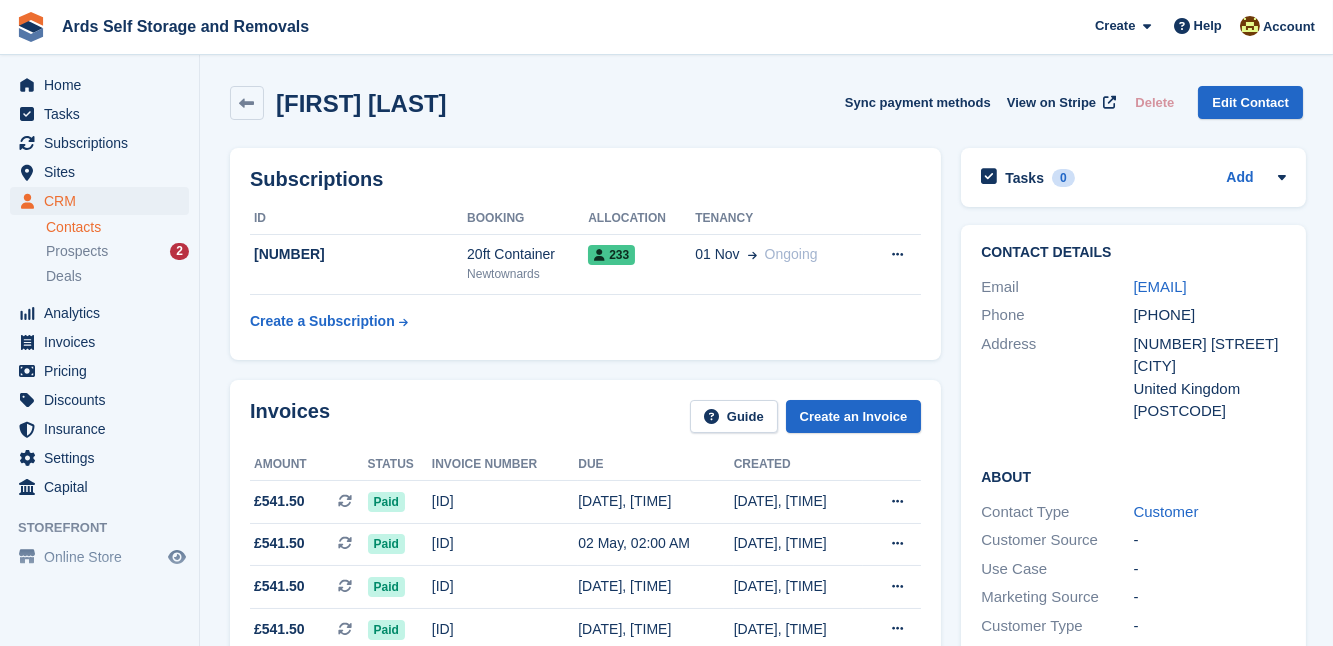 click on "Invoices
Guide
Create an Invoice
Amount
Status
Invoice number
Due
Created
£541.50
This is a recurring subscription invoice.
Paid
A40382C6-3556
02 Aug, 02:00 AM
01 Aug, 02:34 AM" at bounding box center (585, 552) 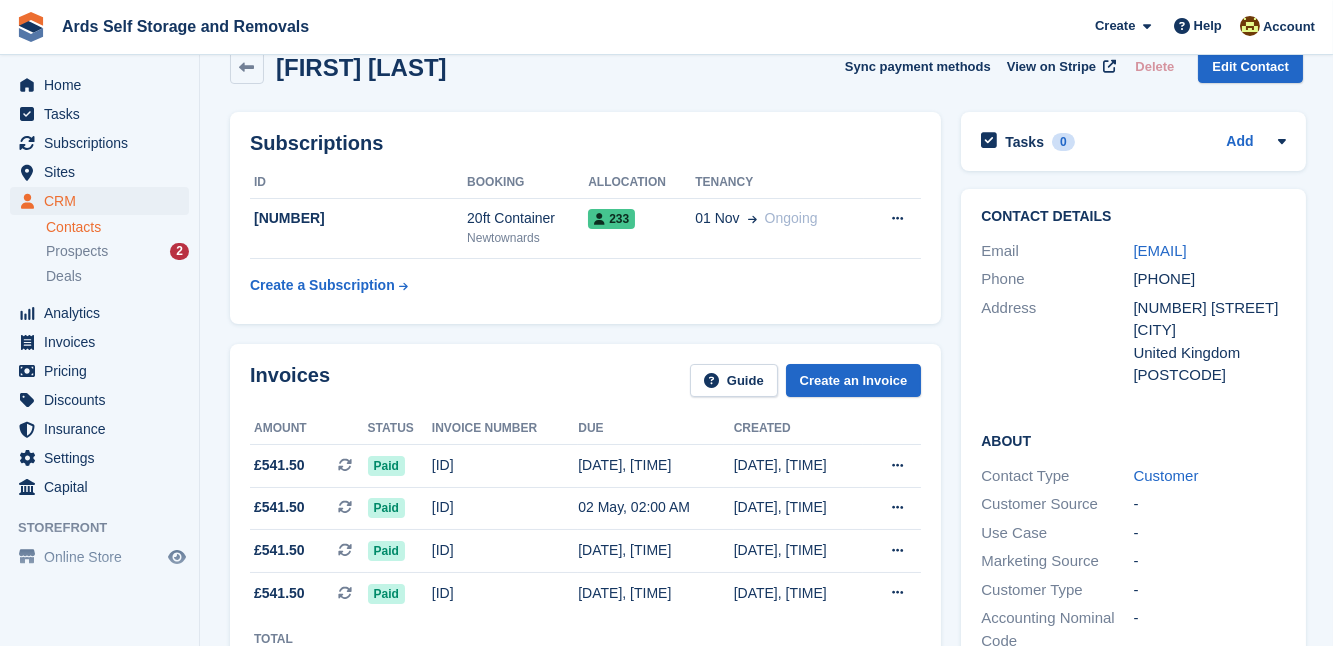 scroll, scrollTop: 0, scrollLeft: 0, axis: both 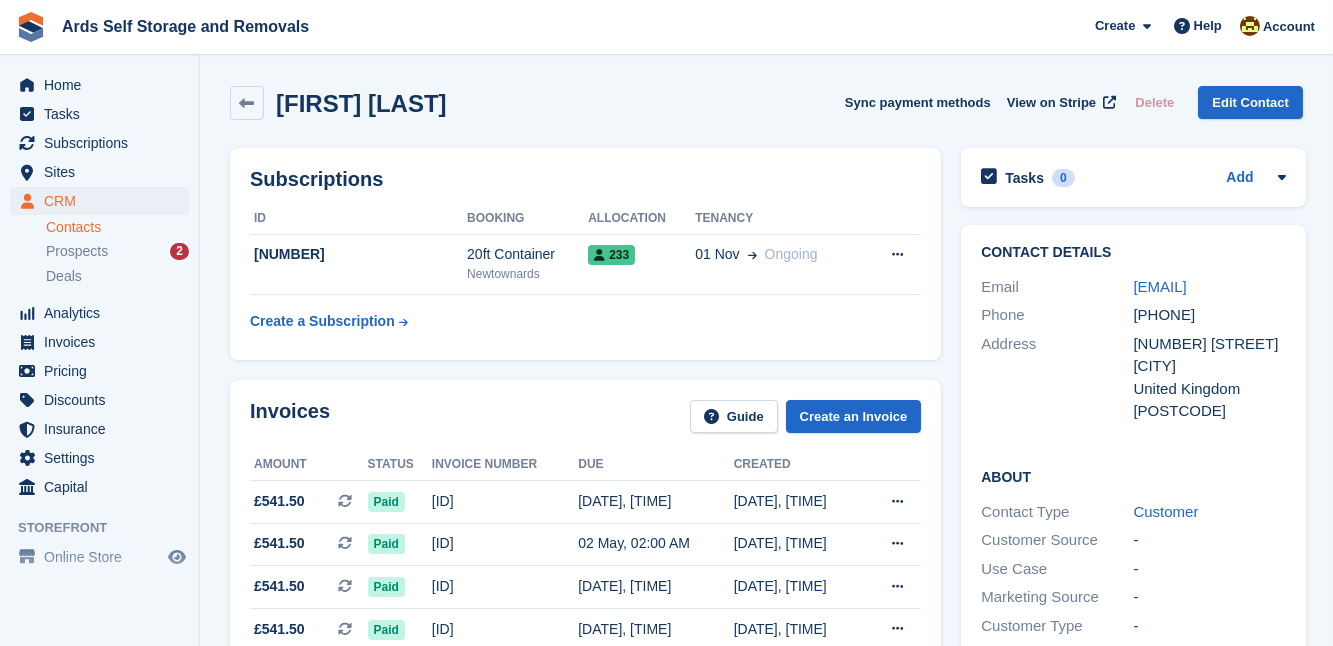 click on "Subscriptions
ID
Booking
Allocation
Tenancy
58666
20ft Container
Newtownards
233
01 Nov
Ongoing" at bounding box center [585, 254] 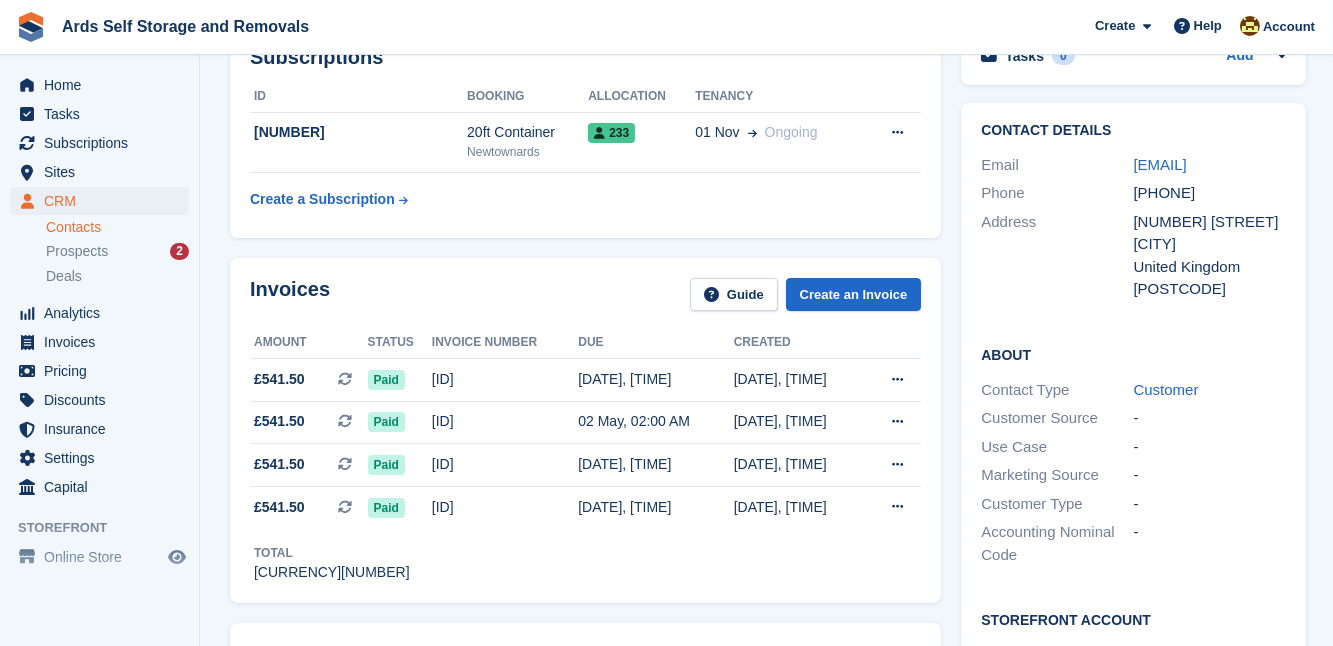 scroll, scrollTop: 0, scrollLeft: 0, axis: both 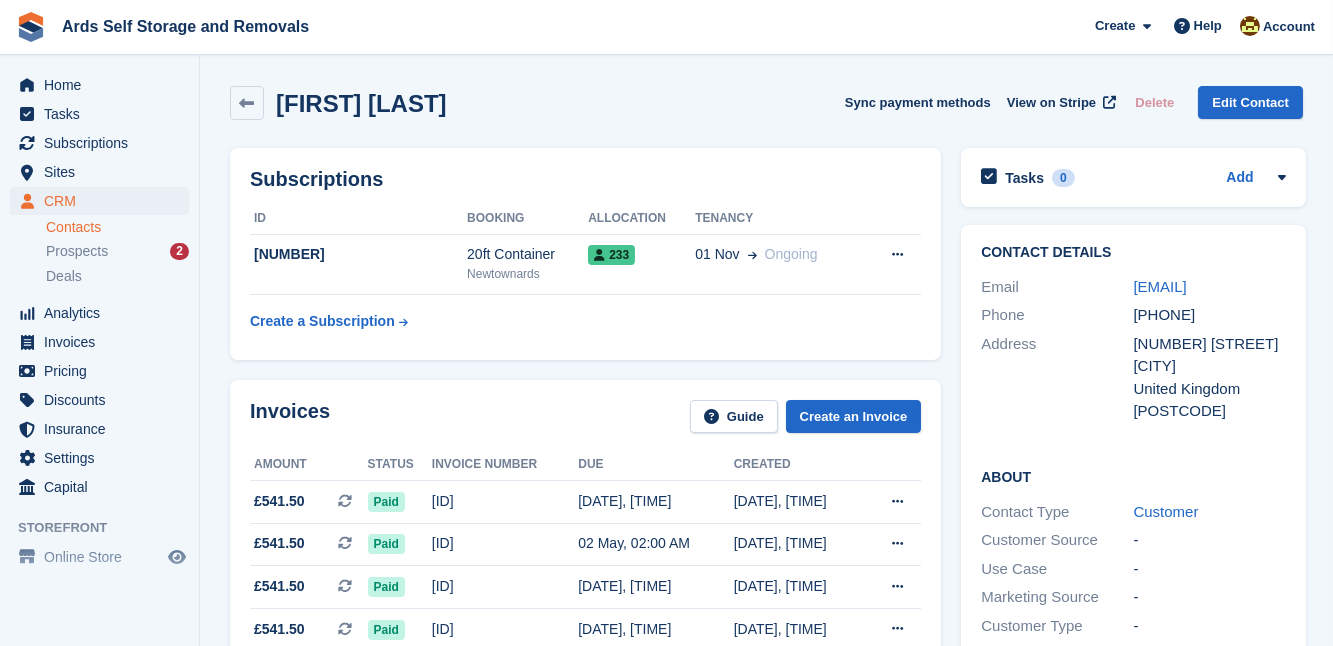 click on "Subscriptions
ID
Booking
Allocation
Tenancy
58666
20ft Container
Newtownards
233
01 Nov
Ongoing" at bounding box center [585, 254] 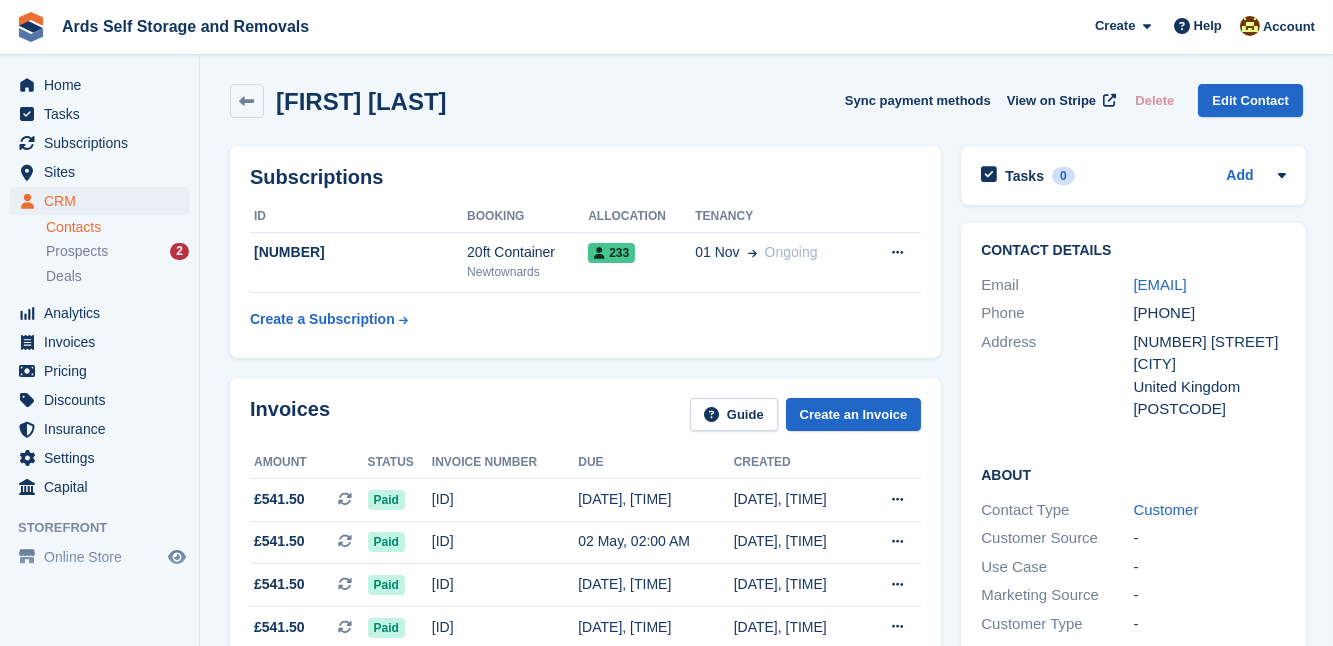 scroll, scrollTop: 0, scrollLeft: 0, axis: both 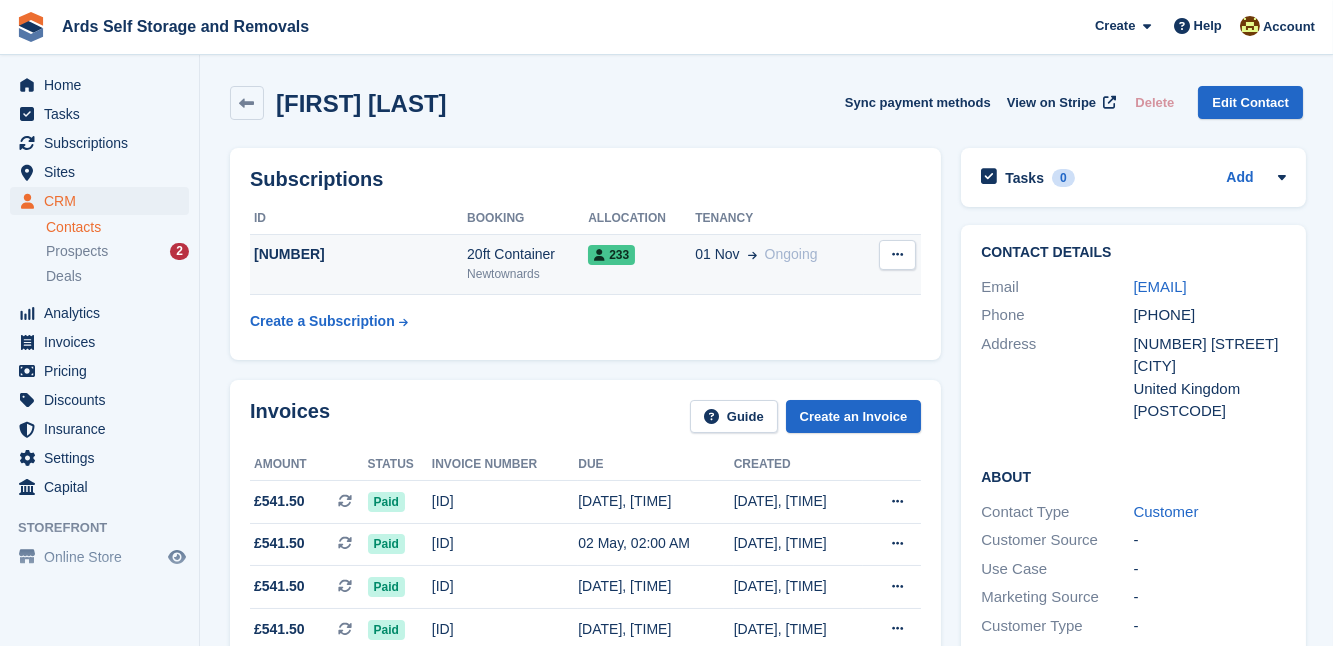 click on "20ft Container" at bounding box center (527, 254) 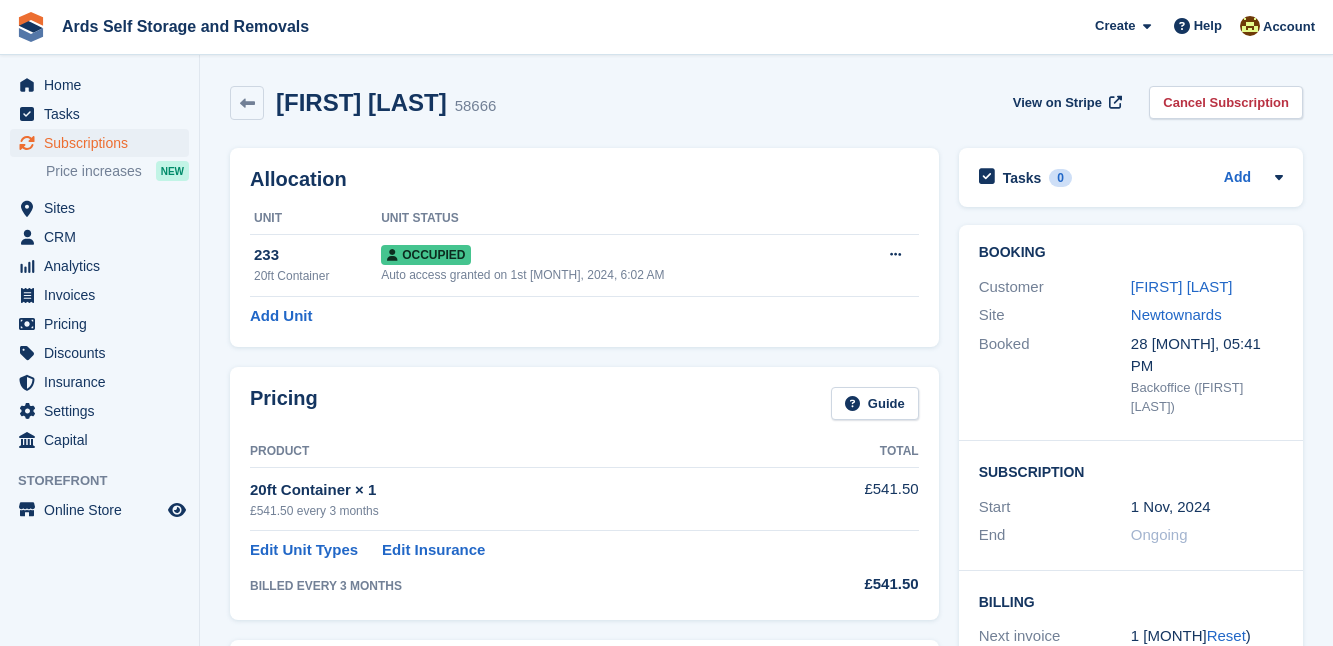 scroll, scrollTop: 0, scrollLeft: 0, axis: both 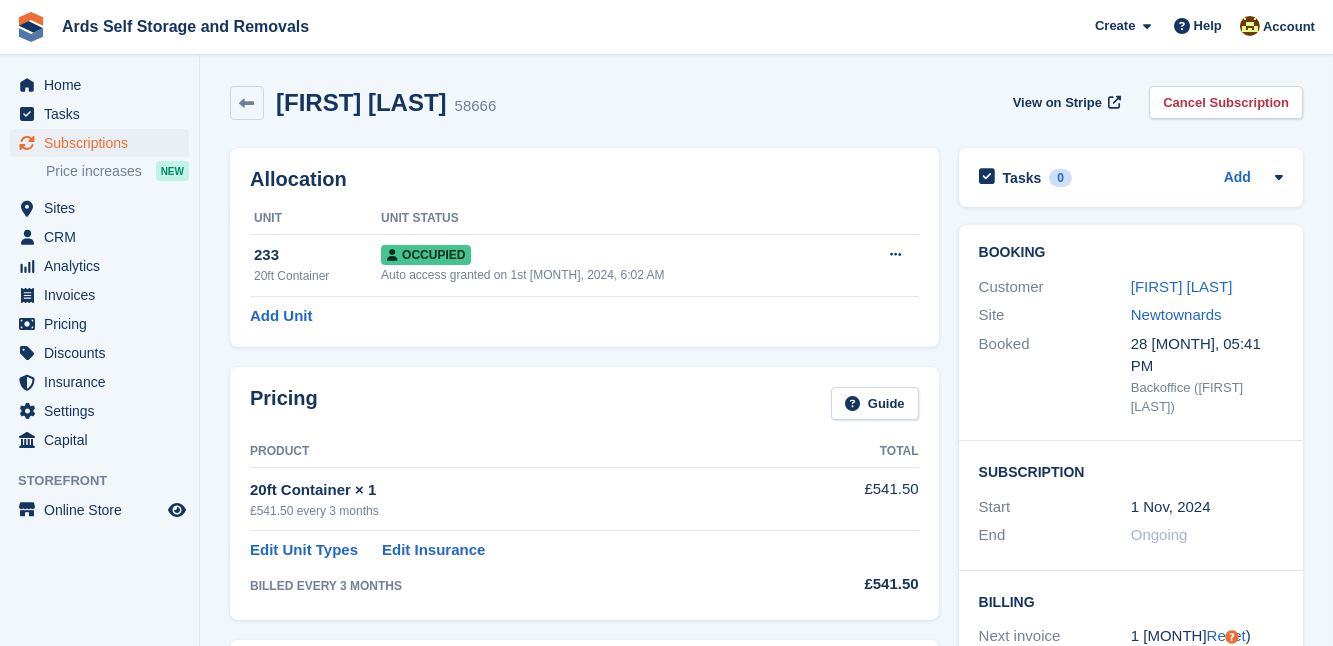 click on "Pricing
Guide
Product
Total
20ft Container × 1
£541.50 every 3 months
£541.50
Edit Unit Types
Edit Insurance
BILLED EVERY 3 MONTHS
£541.50" at bounding box center [584, 493] 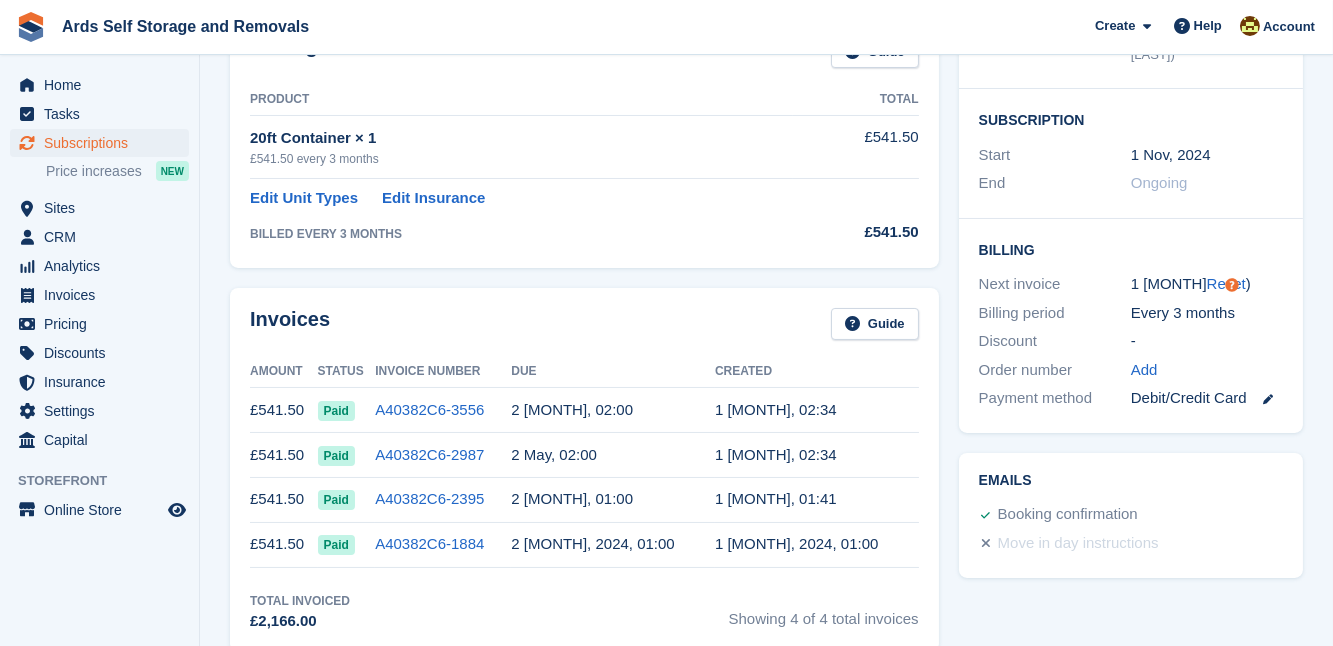 scroll, scrollTop: 363, scrollLeft: 0, axis: vertical 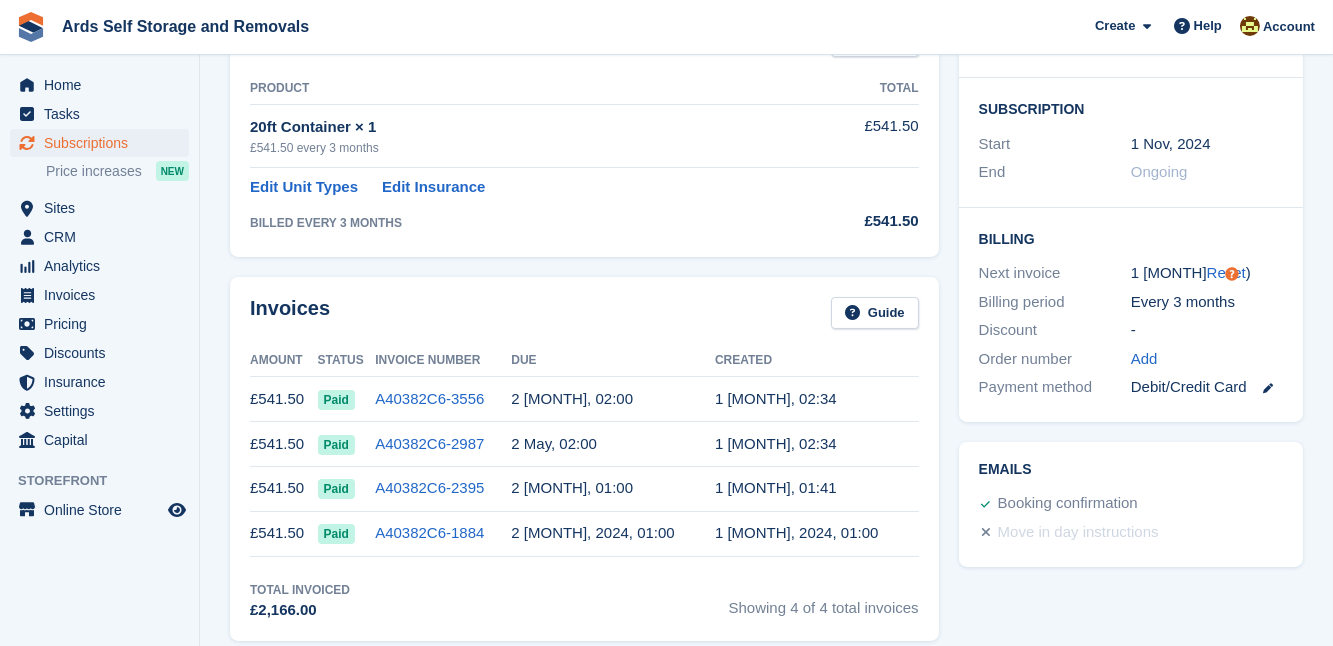 click on "Invoices
Guide
Amount
Status
Invoice Number
Due
Created
£541.50
Paid
A40382C6-3556
2 [MONTH],  02:00
1 [MONTH],  02:34
£541.50
Paid
A40382C6-2987
2 [MONTH],  02:00
1 [MONTH],  02:34
£541.50
Paid
A40382C6-2395
2 [MONTH],  01:00
1 [MONTH],  01:41
£541.50
Paid
A40382C6-1884
2 [MONTH], 2024, 01:00
1 [MONTH], 2024, 01:00
Total Invoiced" at bounding box center (584, 459) 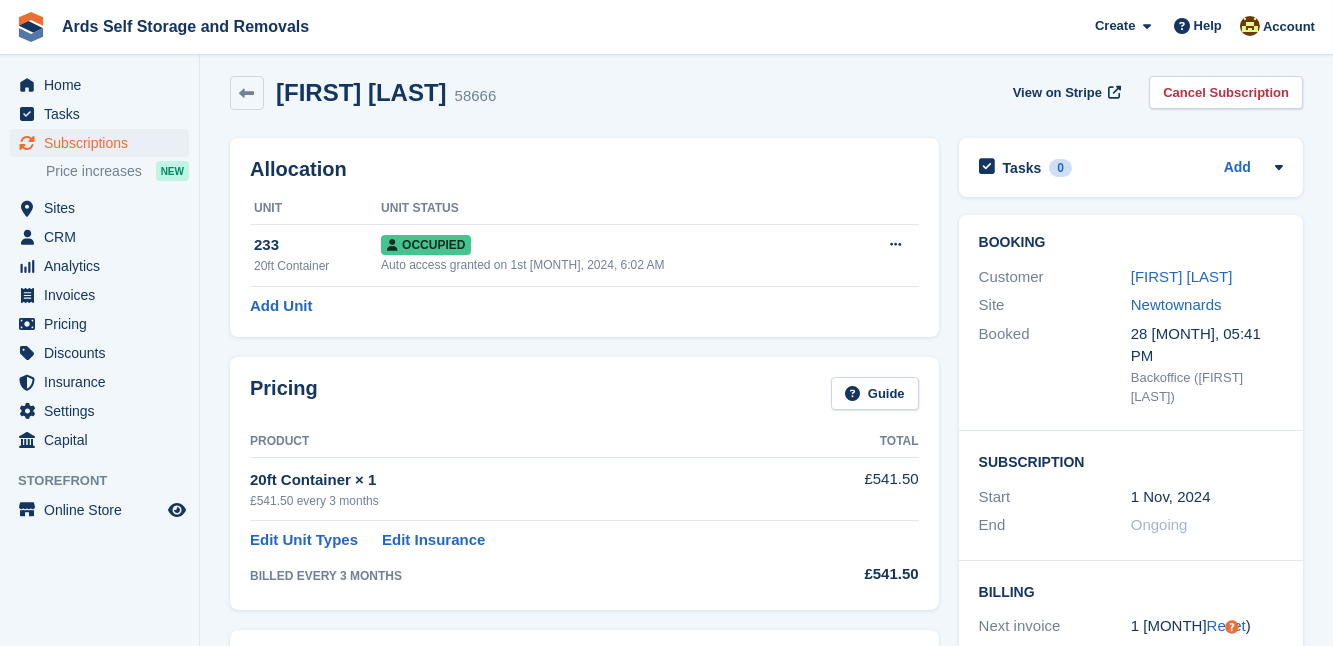 scroll, scrollTop: 0, scrollLeft: 0, axis: both 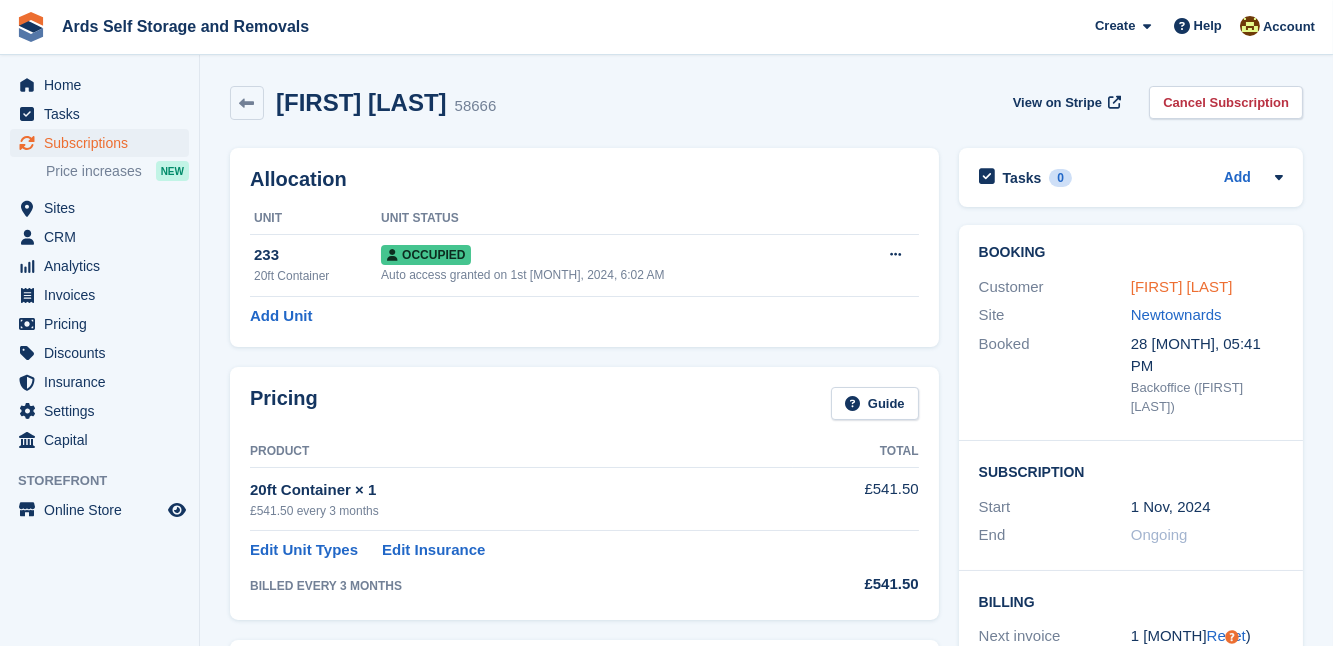 click on "[FIRST] [LAST]" at bounding box center (1182, 286) 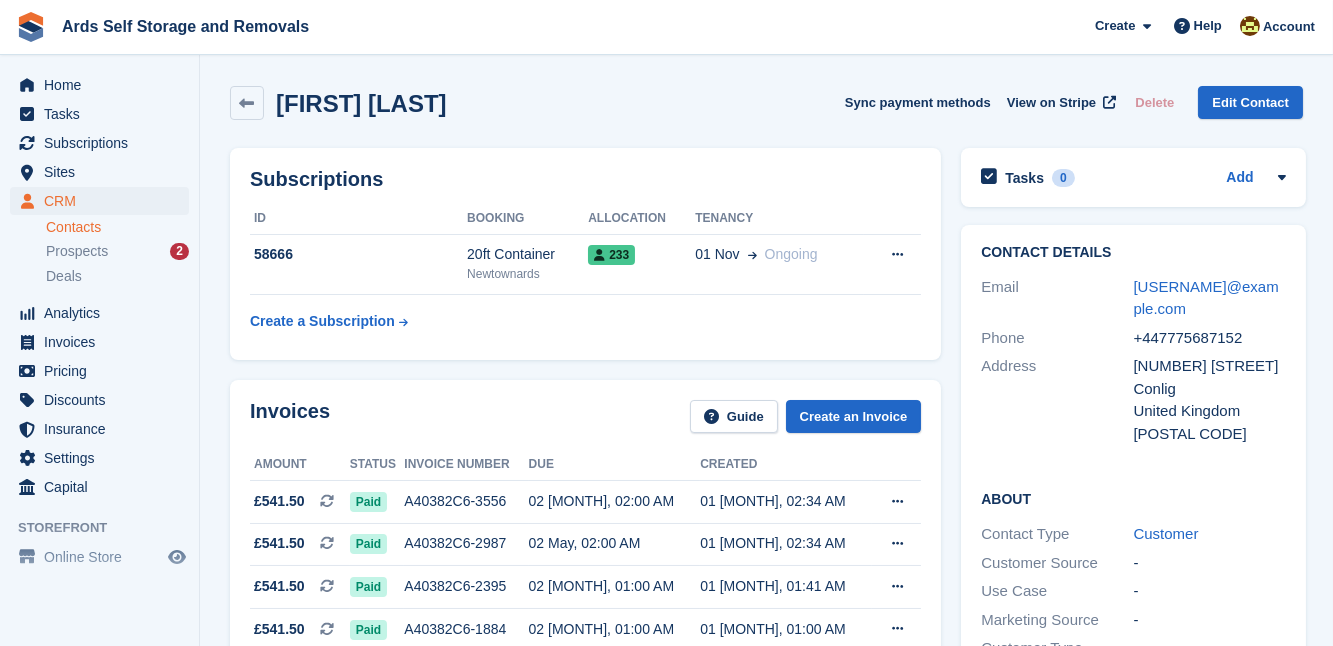 click on "Contact Details
Email
[USERNAME]@example.com
Phone
+447775687152
Address
[NUMBER] [STREET]
[CITY]
United Kingdom
[POSTAL CODE]
About
Contact Type
Customer
Customer Source
-
Use Case
-
Marketing Source
-
Customer Type
-
Accounting Nominal Code
-
Storefront Account
Account Created Logins" at bounding box center [1133, 583] 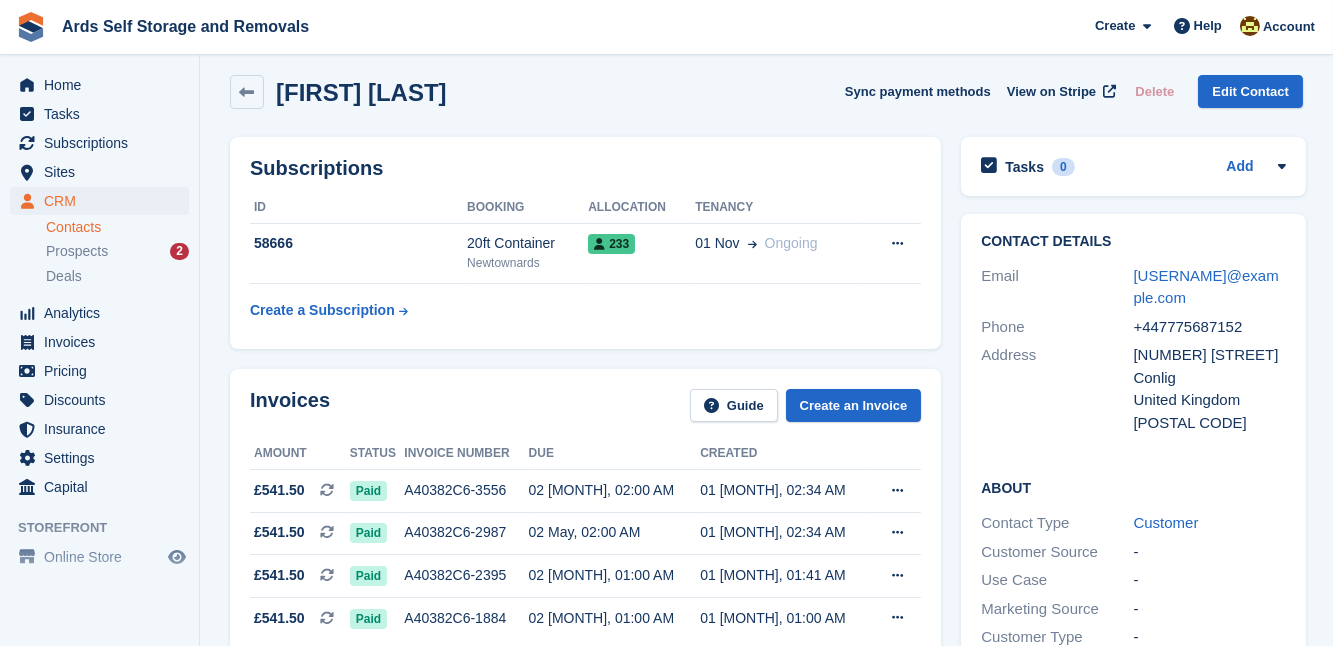 scroll, scrollTop: 0, scrollLeft: 0, axis: both 